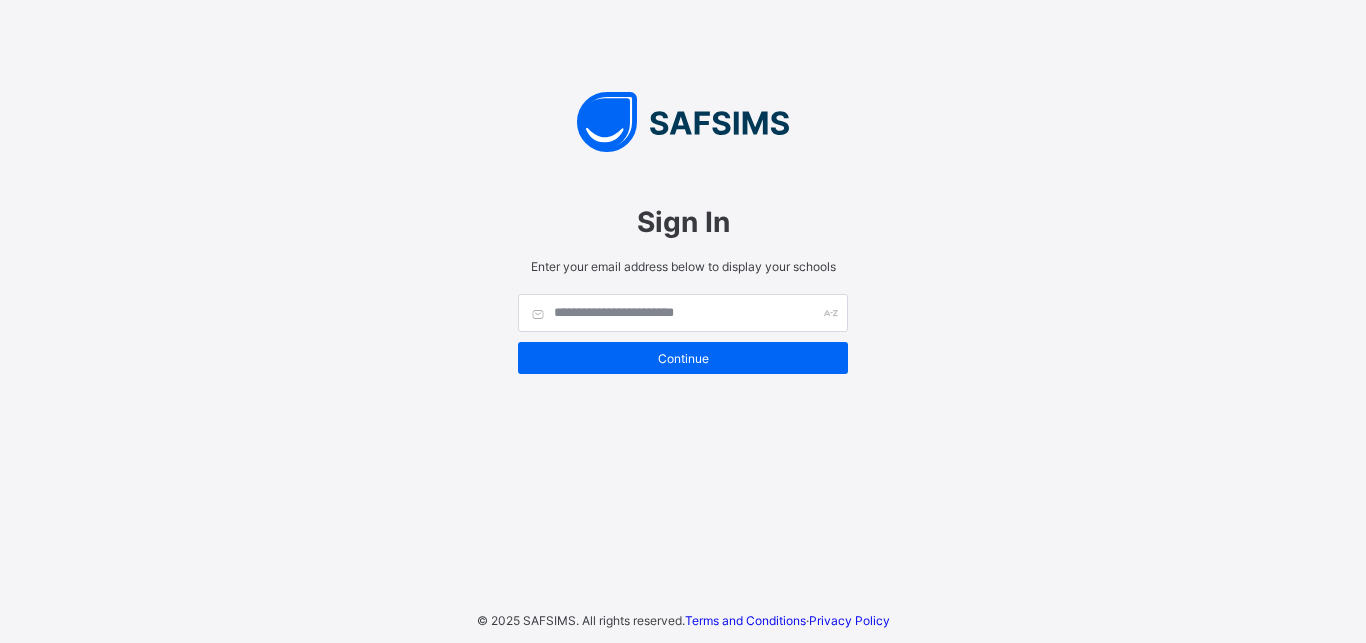 scroll, scrollTop: 0, scrollLeft: 0, axis: both 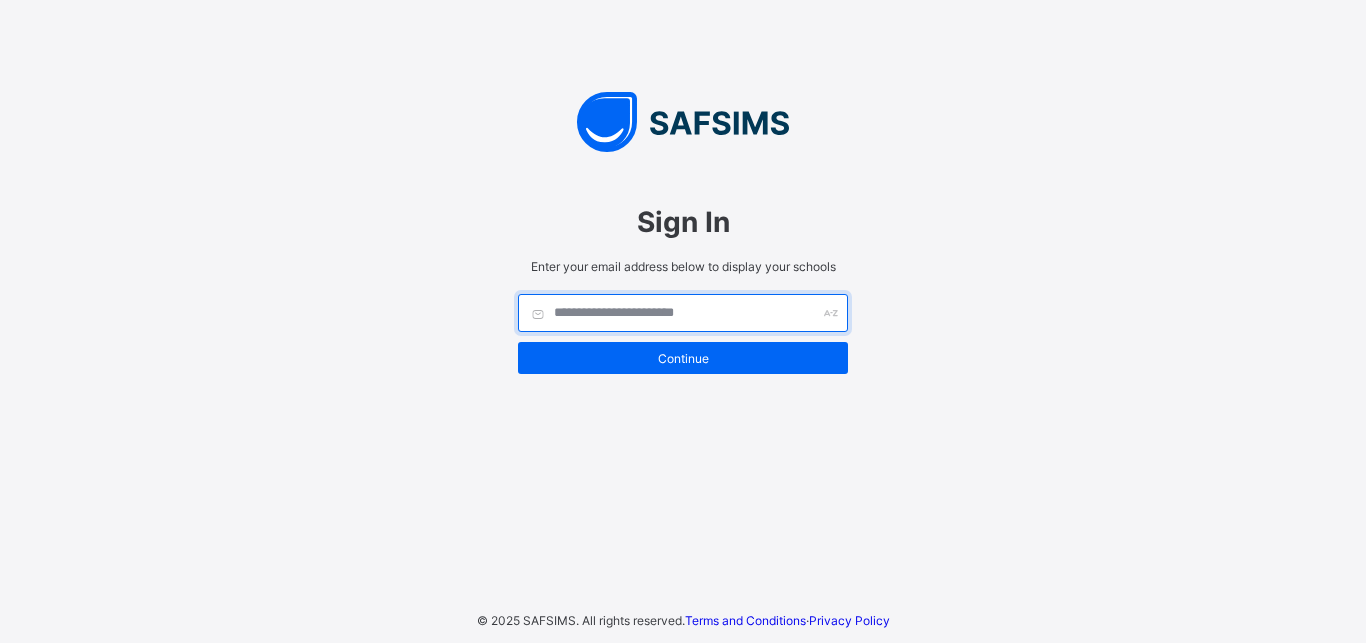 click at bounding box center (683, 313) 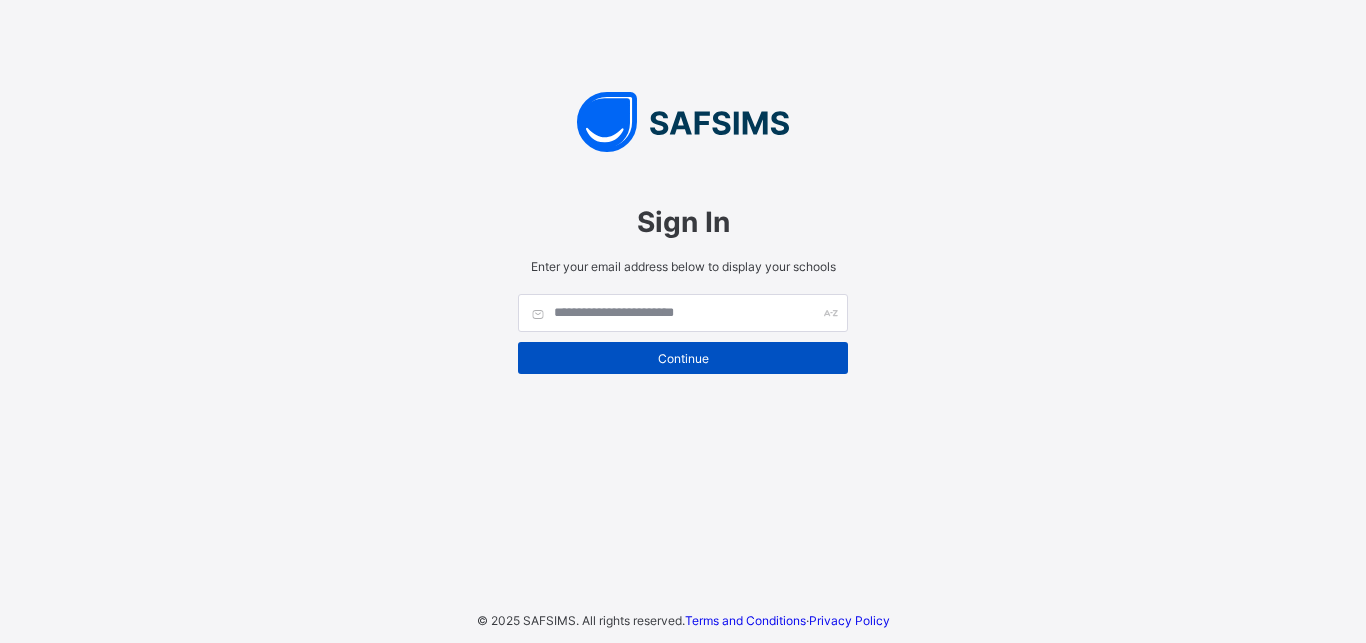click on "Continue" at bounding box center (683, 358) 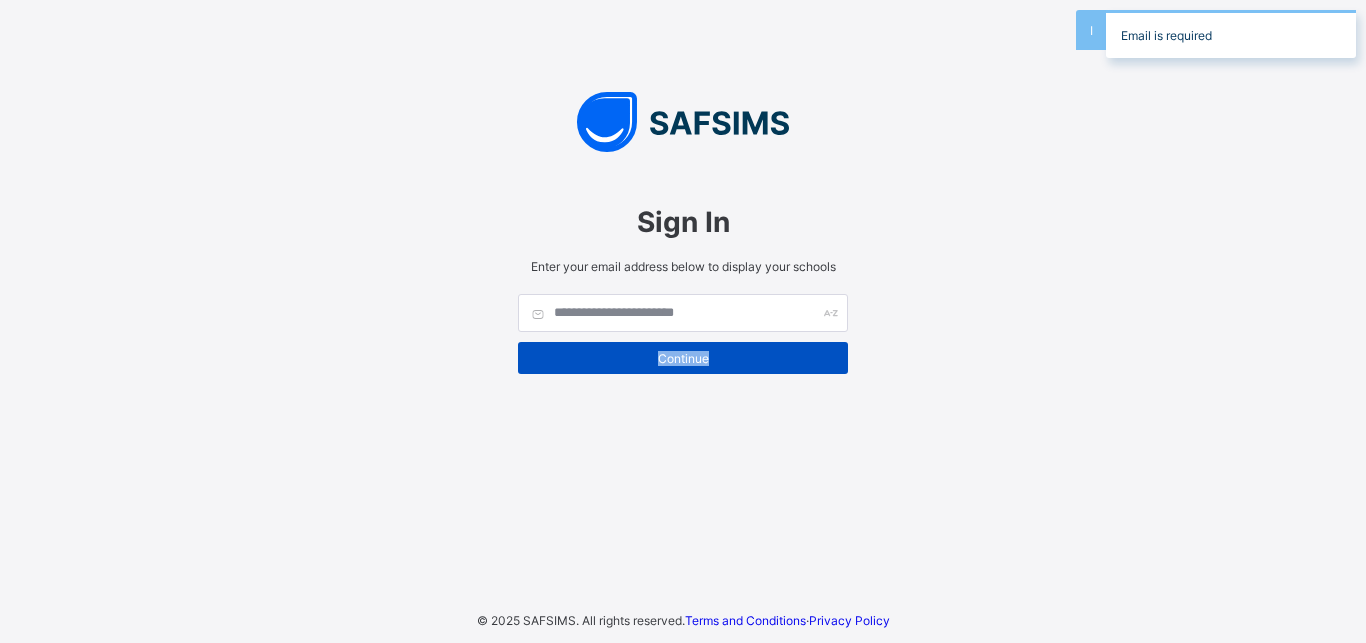 click on "Continue" at bounding box center (683, 358) 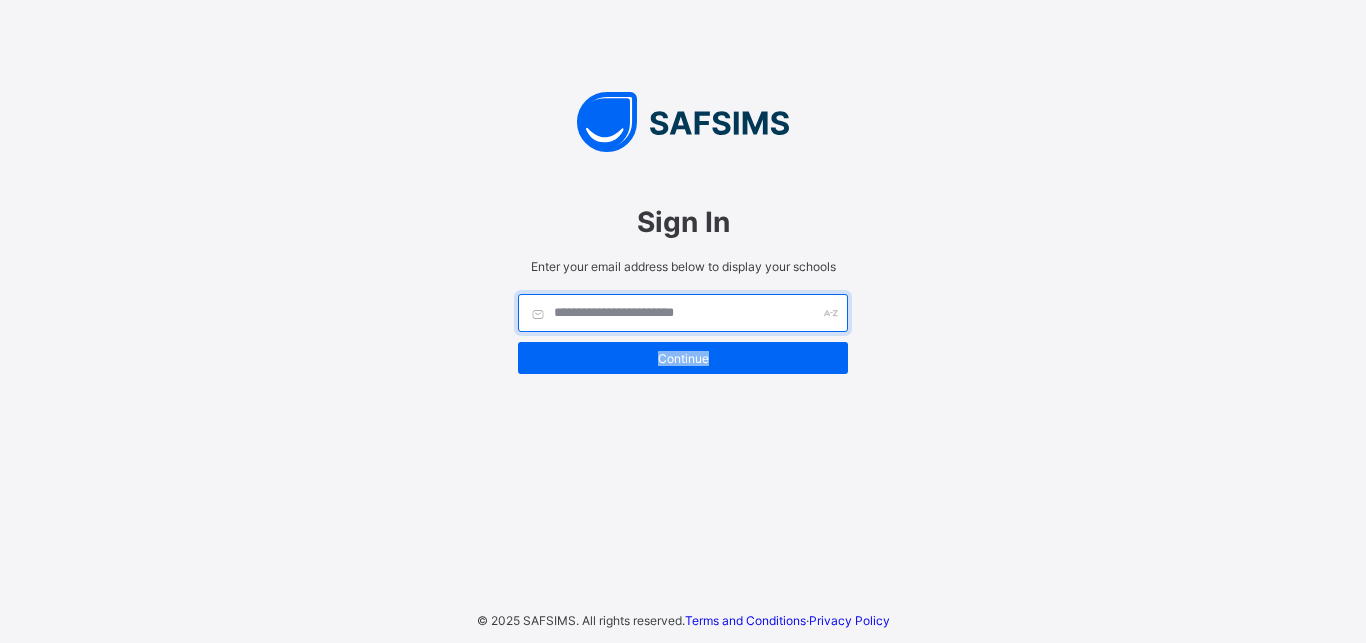 click at bounding box center (683, 313) 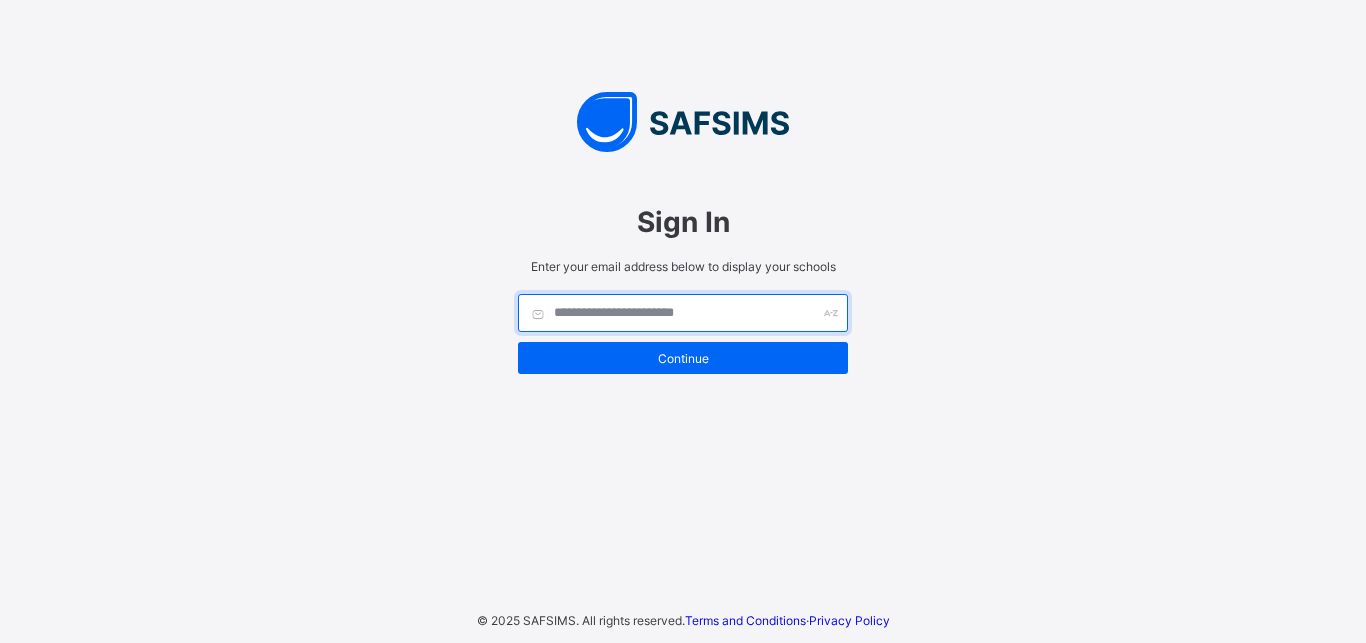 click at bounding box center (683, 313) 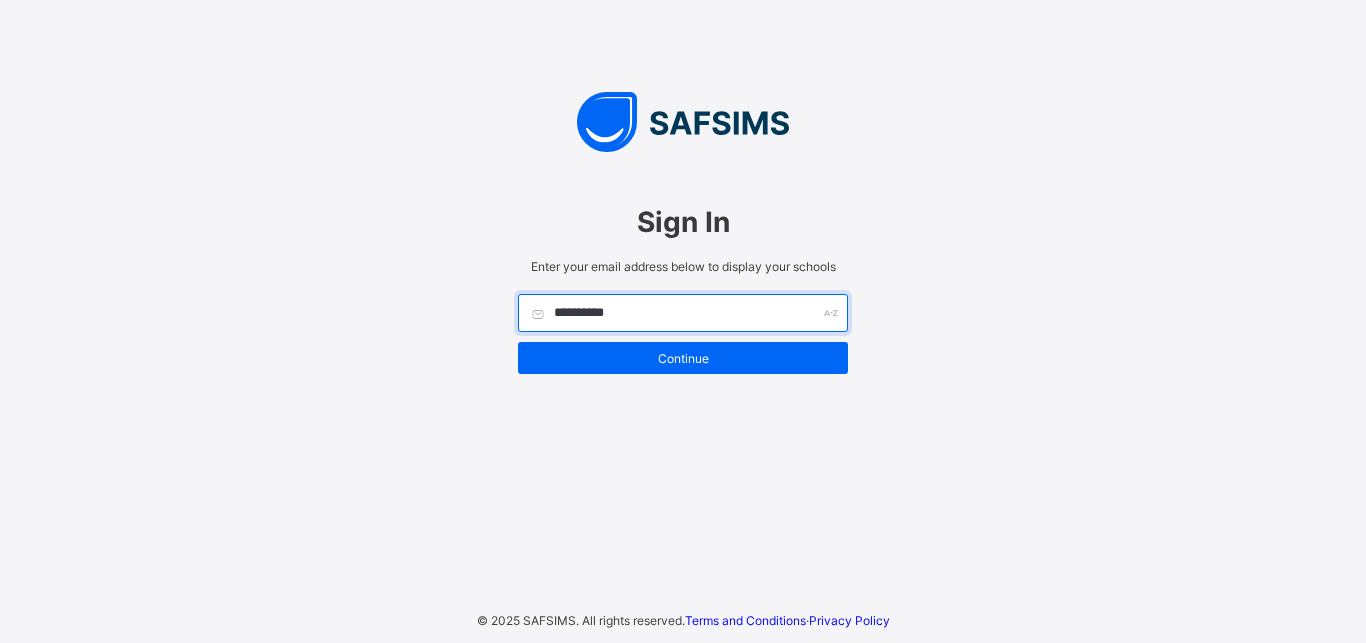 click on "**********" at bounding box center (683, 313) 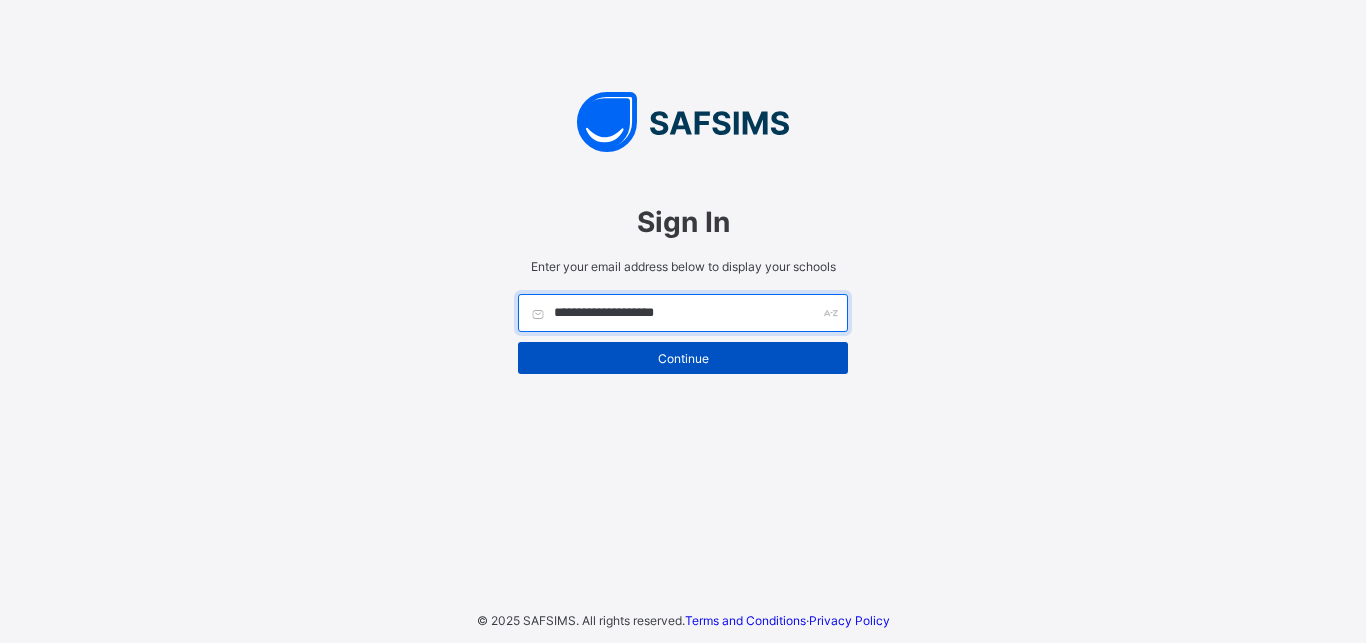 type on "**********" 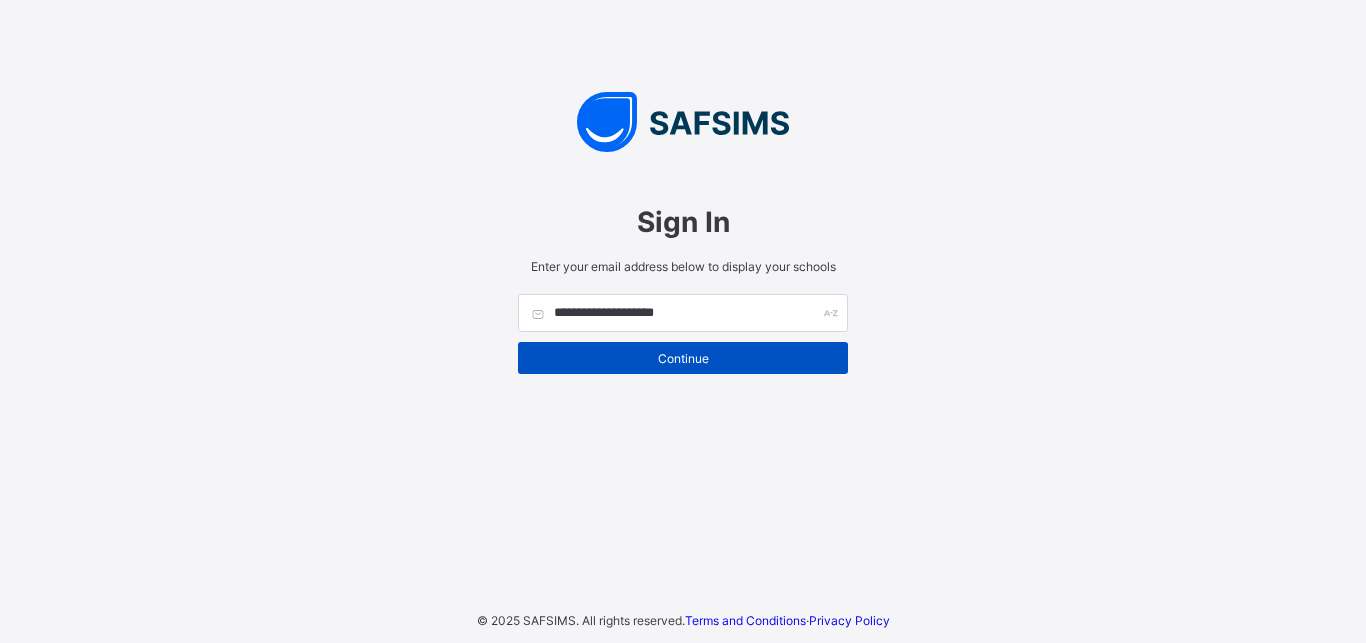 click on "Continue" at bounding box center (683, 358) 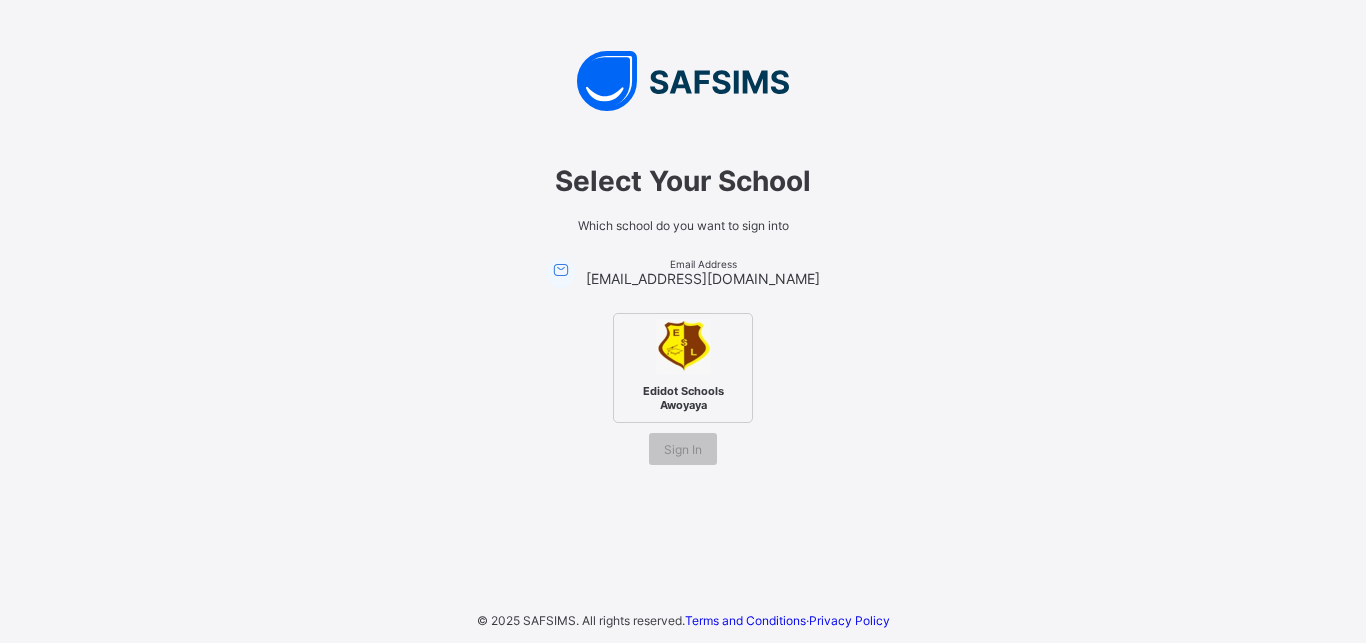 click on "Edidot Schools Awoyaya" at bounding box center [683, 368] 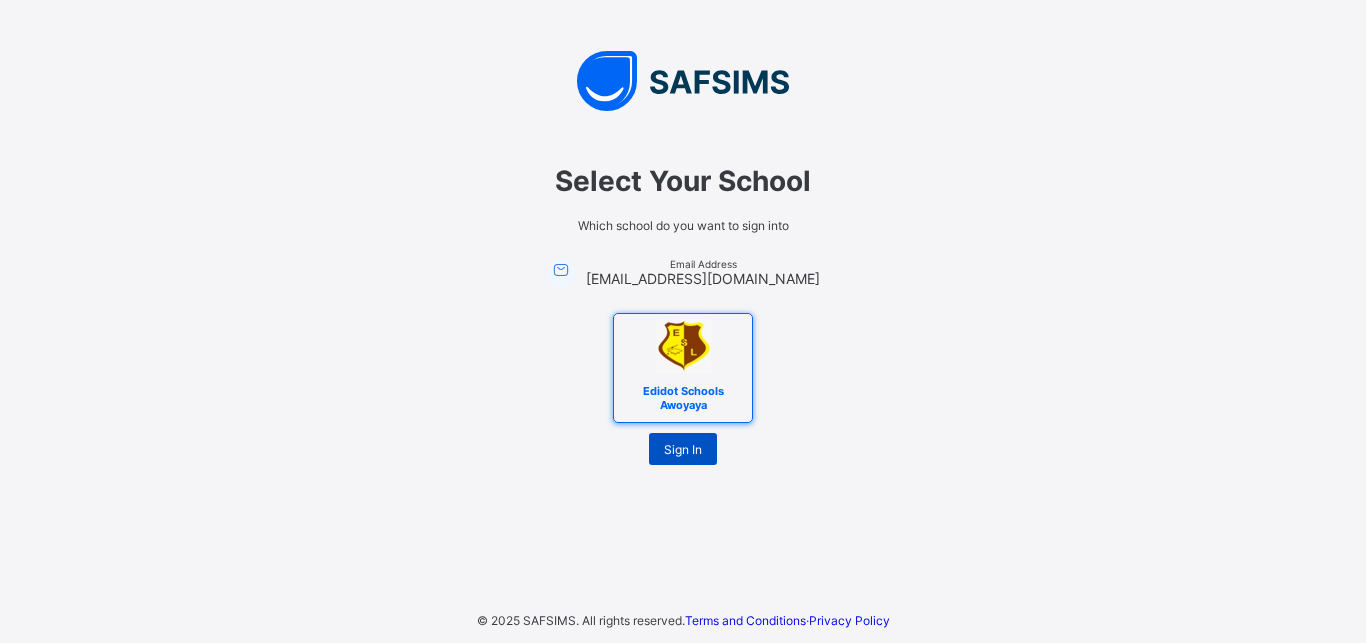 click on "Sign In" at bounding box center (683, 449) 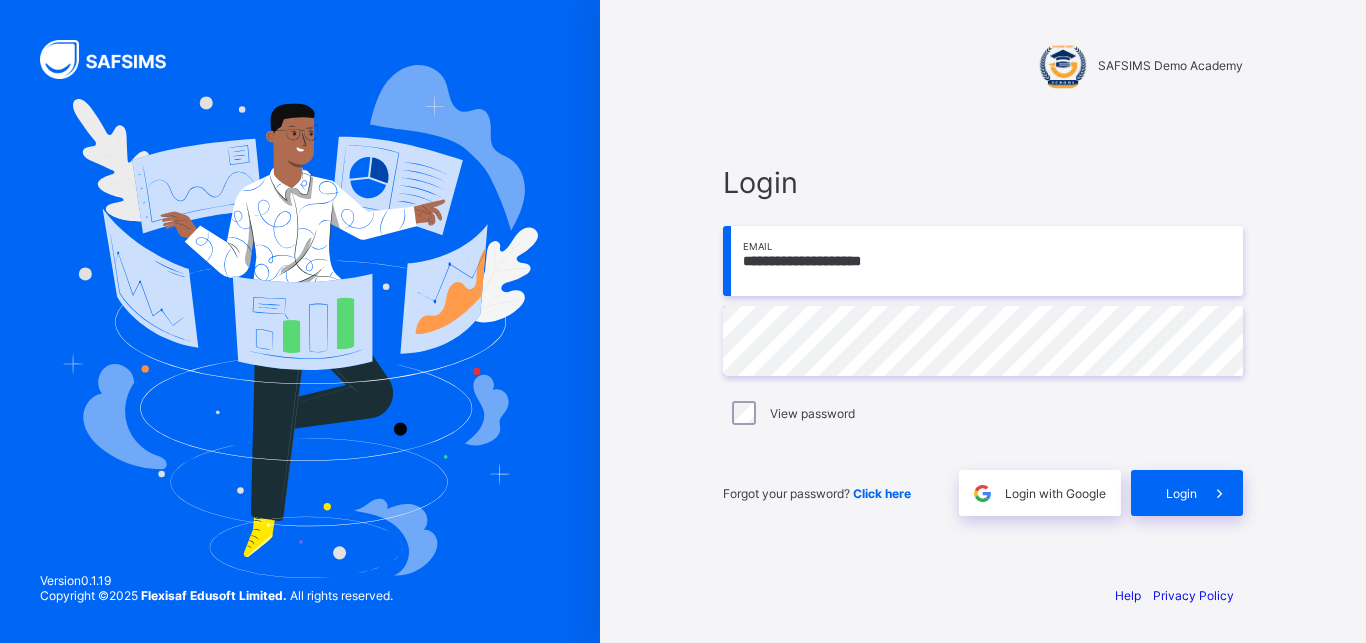 scroll, scrollTop: 0, scrollLeft: 0, axis: both 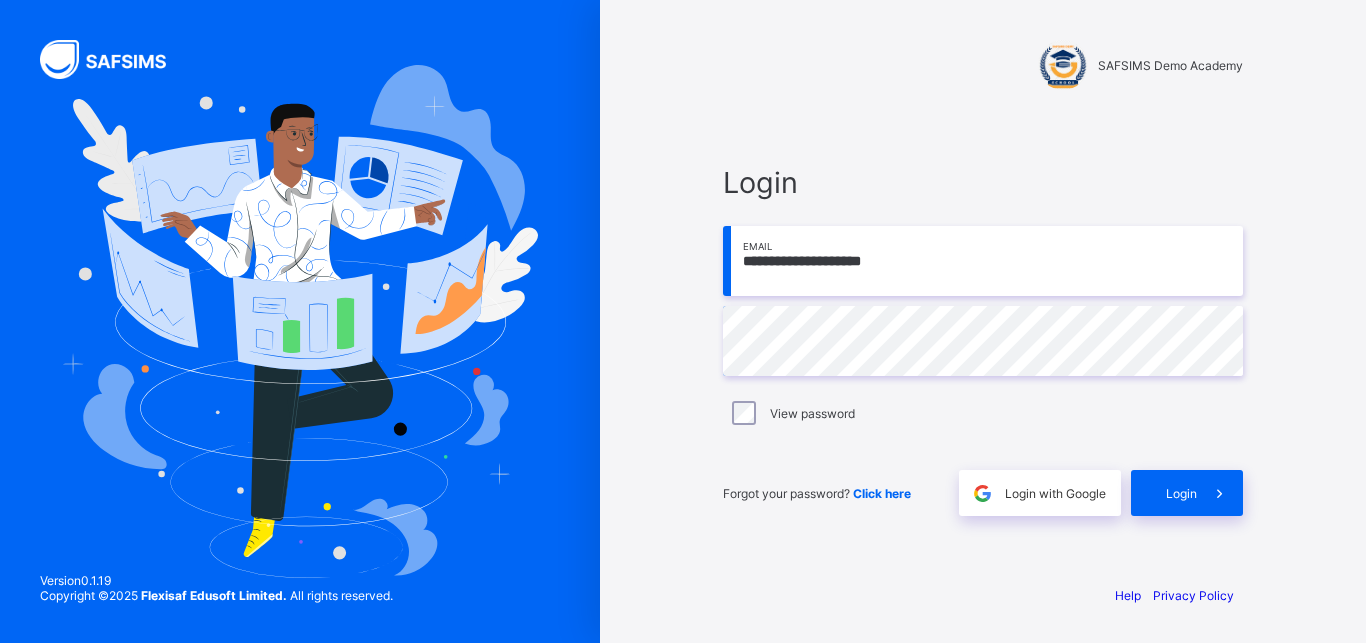 click on "View password" at bounding box center [812, 413] 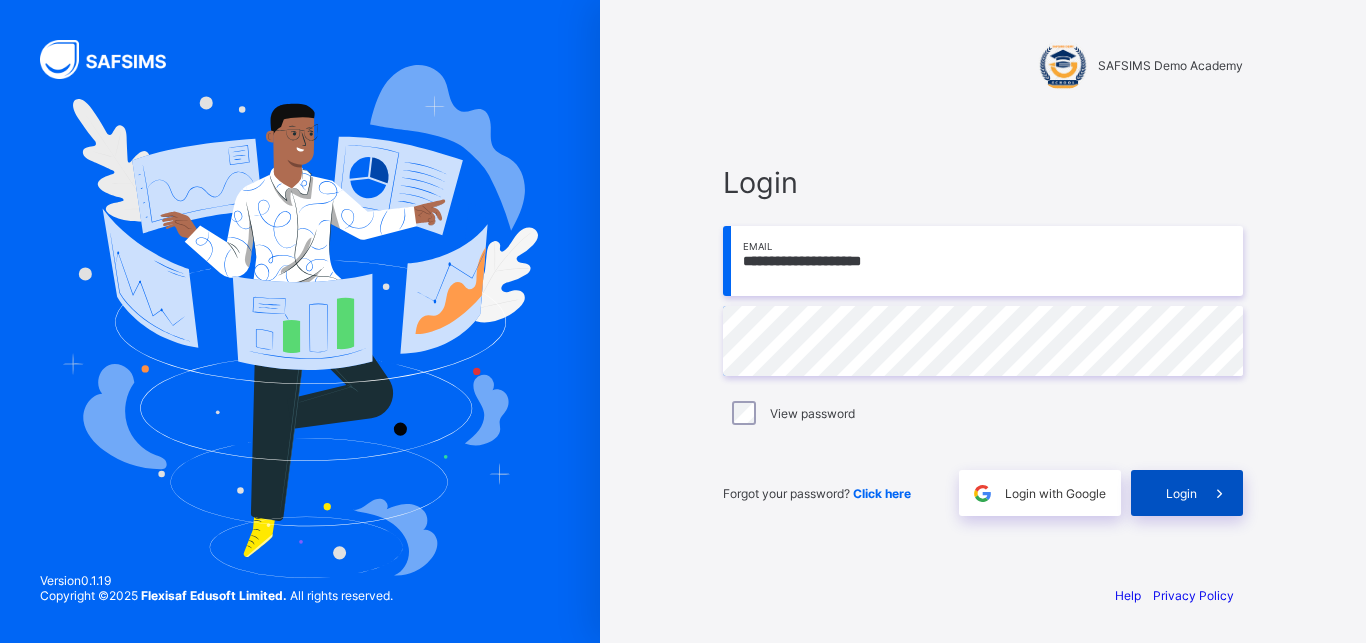 click on "Login" at bounding box center [1181, 493] 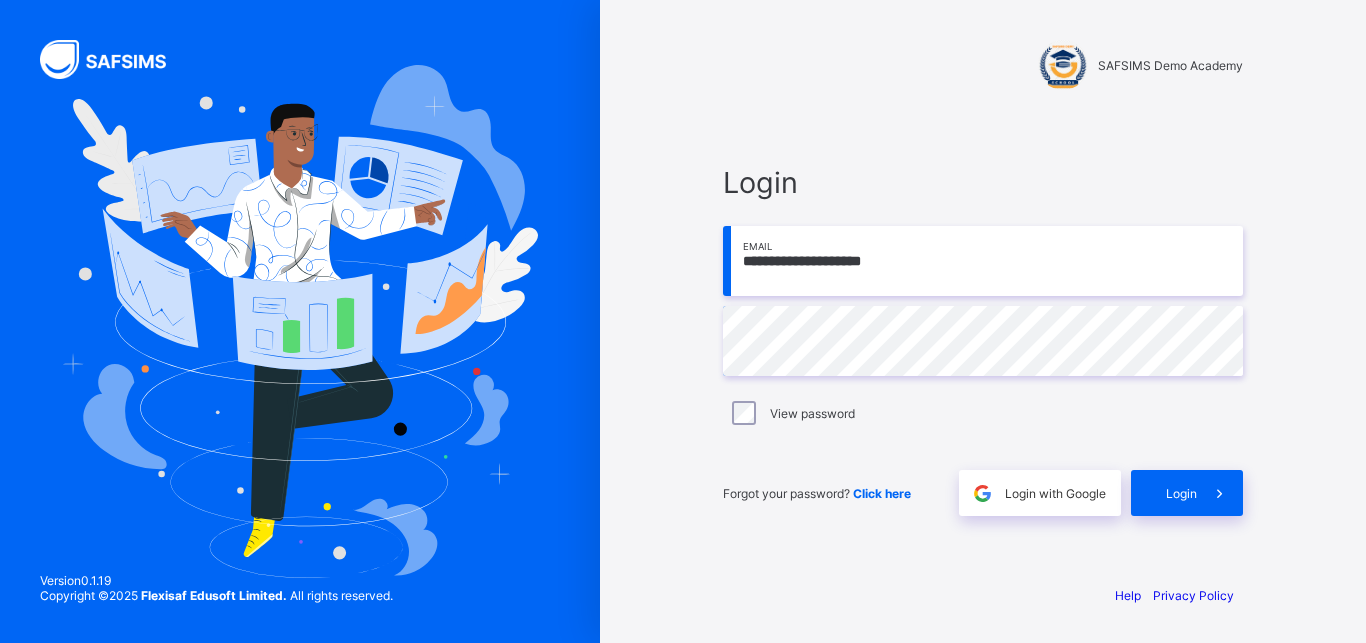scroll, scrollTop: 0, scrollLeft: 0, axis: both 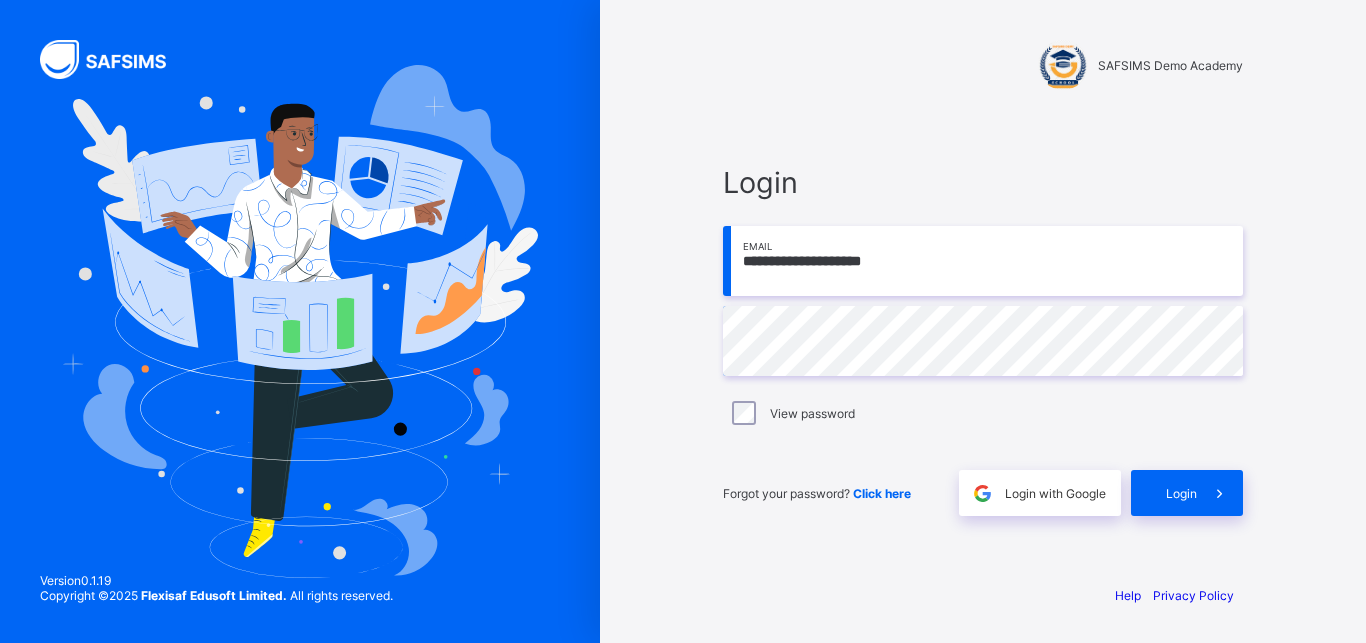 click on "Login" at bounding box center [1181, 493] 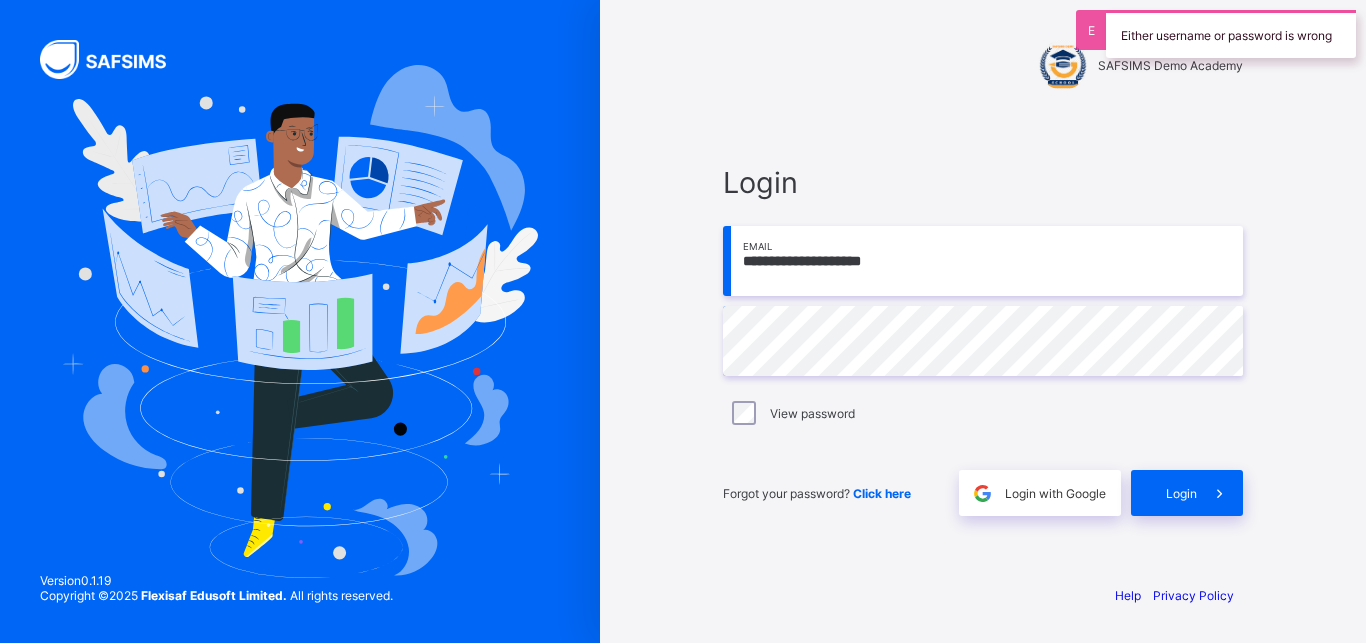 click on "Login" at bounding box center (1181, 493) 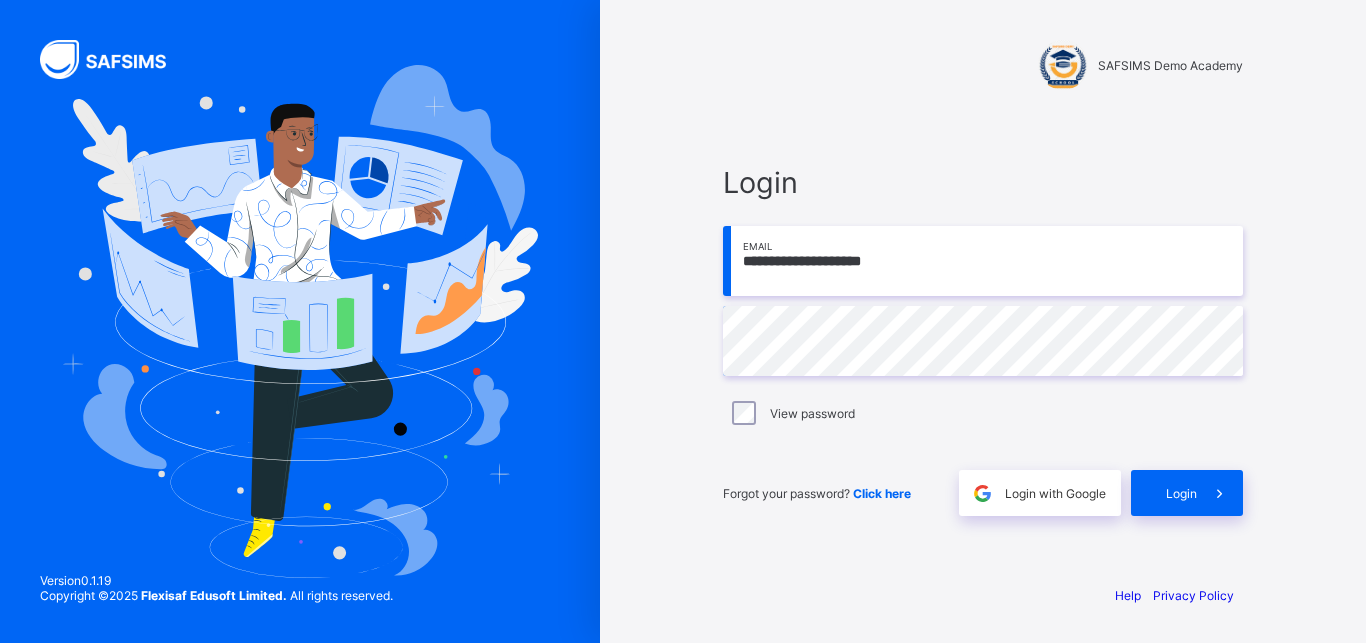 scroll, scrollTop: 0, scrollLeft: 0, axis: both 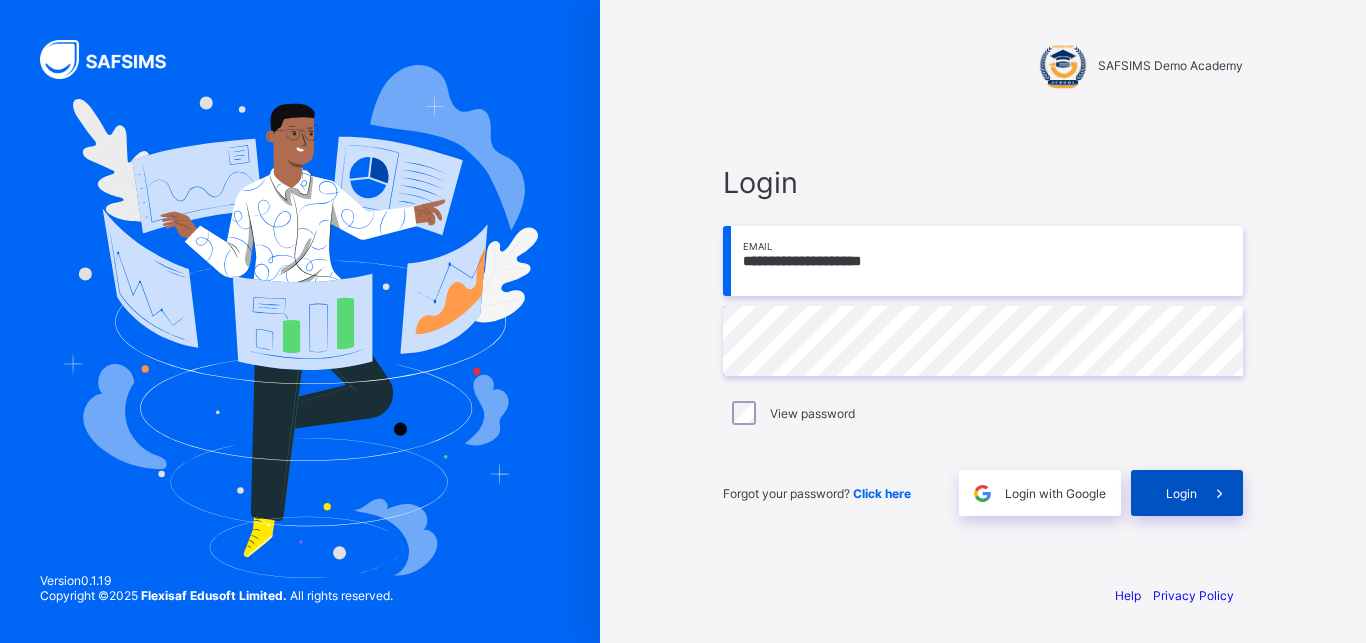 click on "Login" at bounding box center [1181, 493] 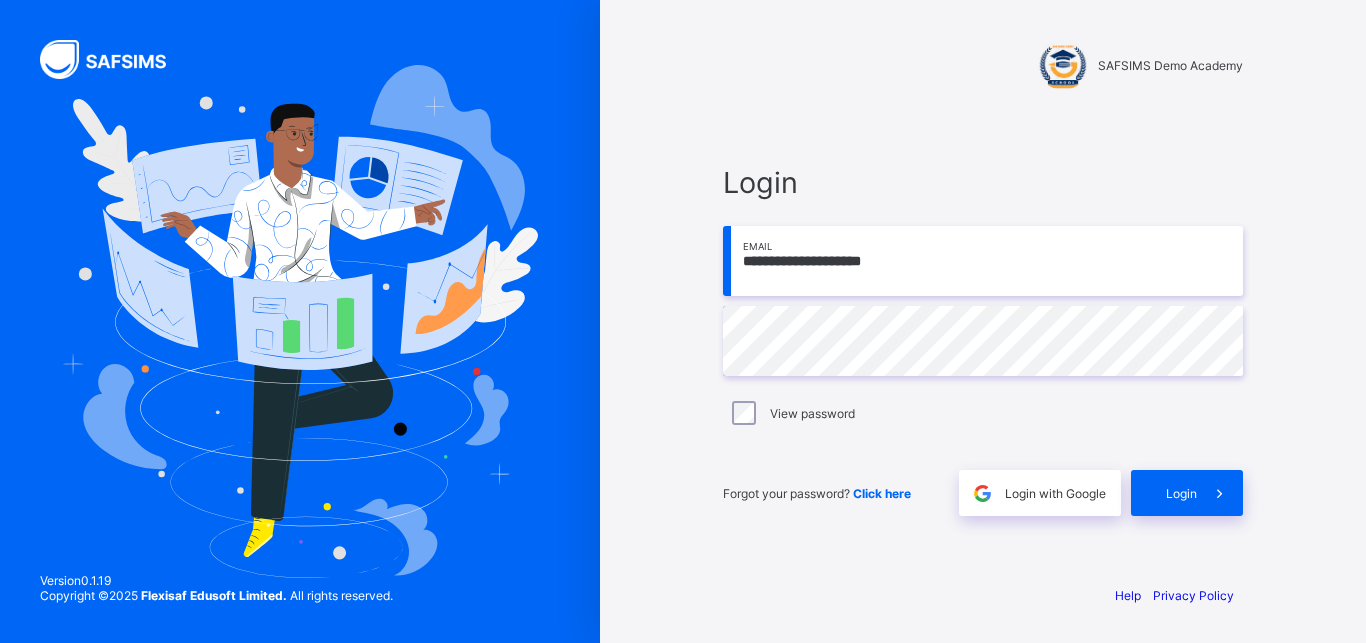 scroll, scrollTop: 0, scrollLeft: 0, axis: both 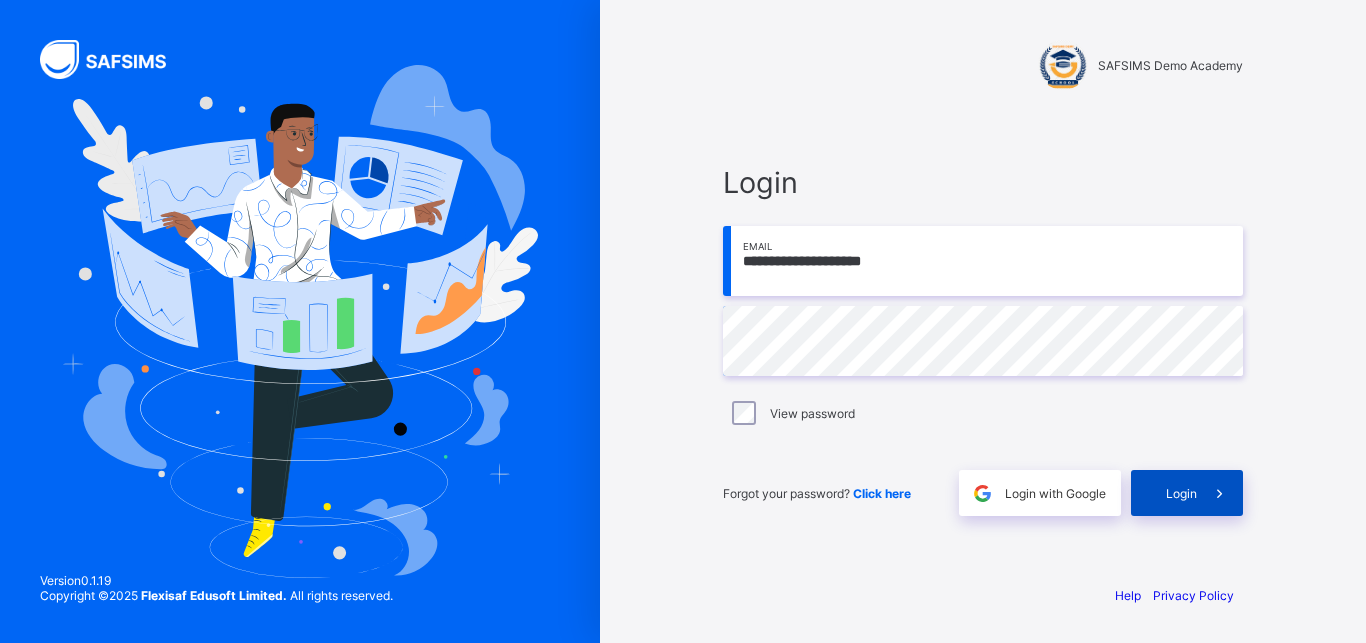 click on "Login" at bounding box center [1181, 493] 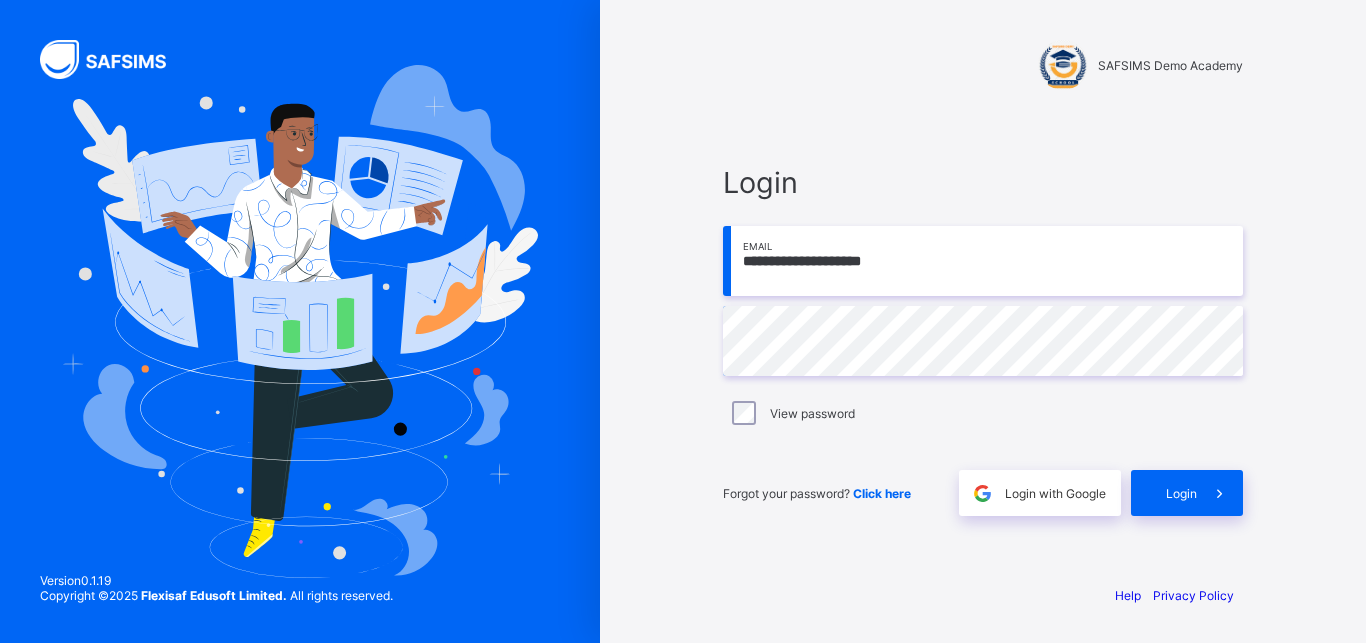 scroll, scrollTop: 0, scrollLeft: 0, axis: both 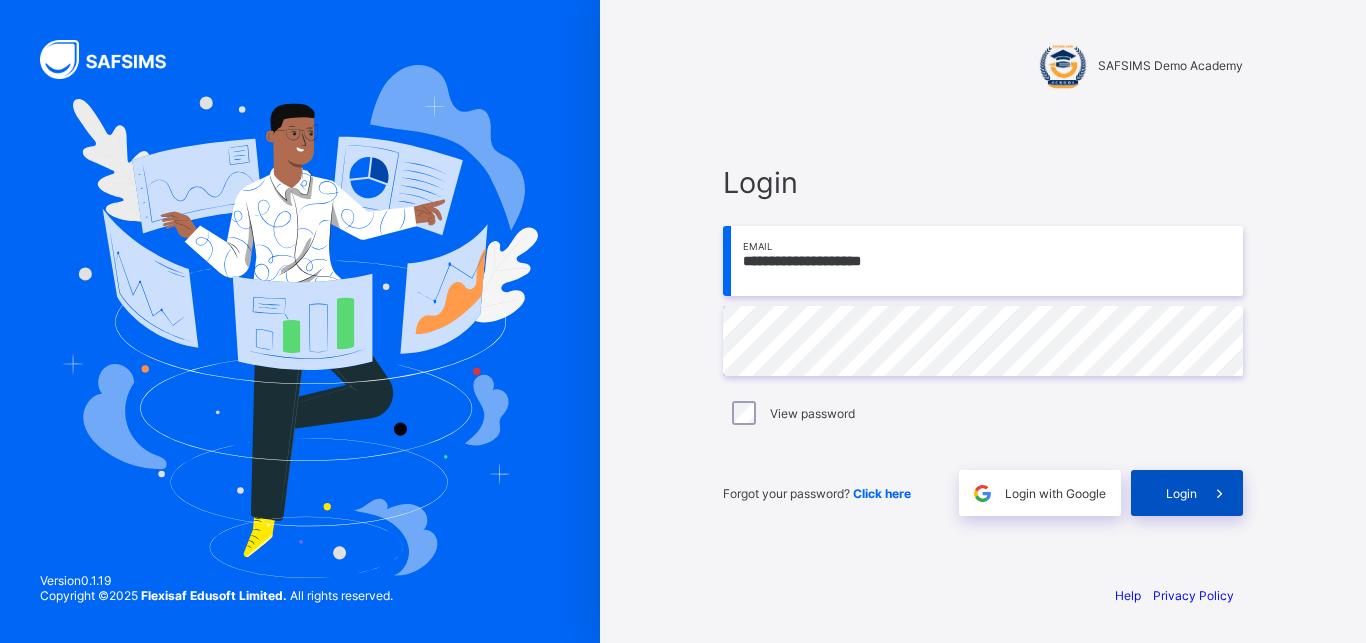 click on "Login" at bounding box center (1181, 493) 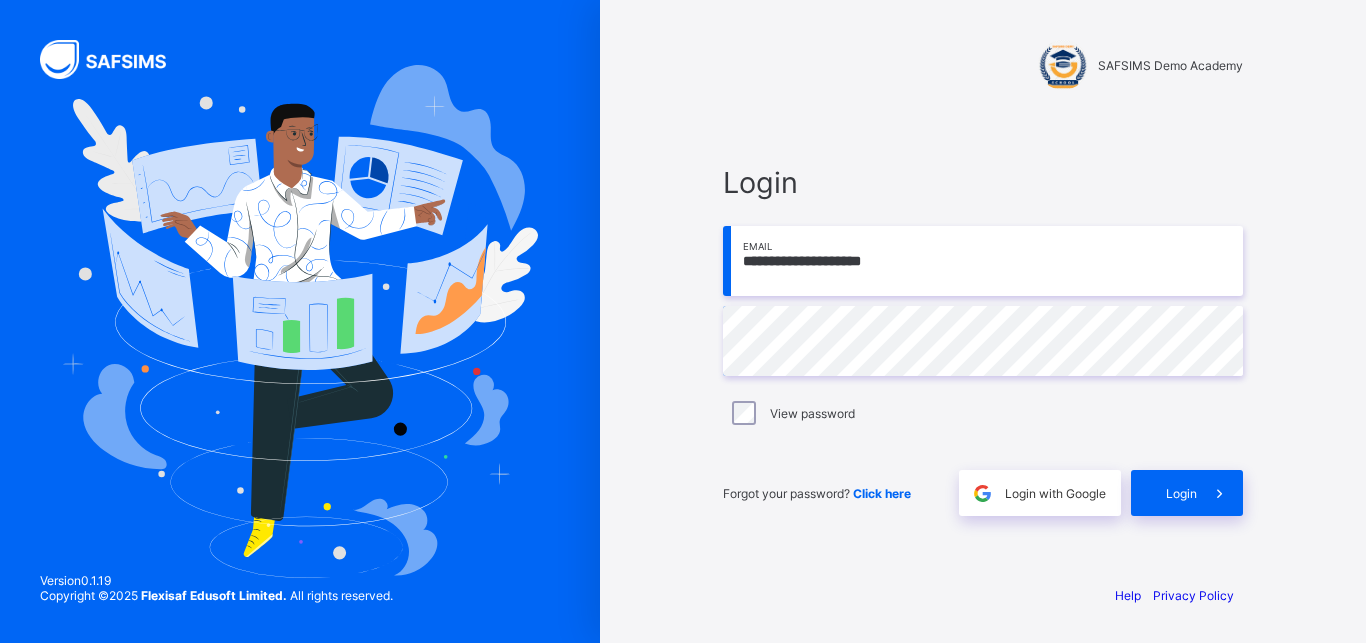 scroll, scrollTop: 0, scrollLeft: 0, axis: both 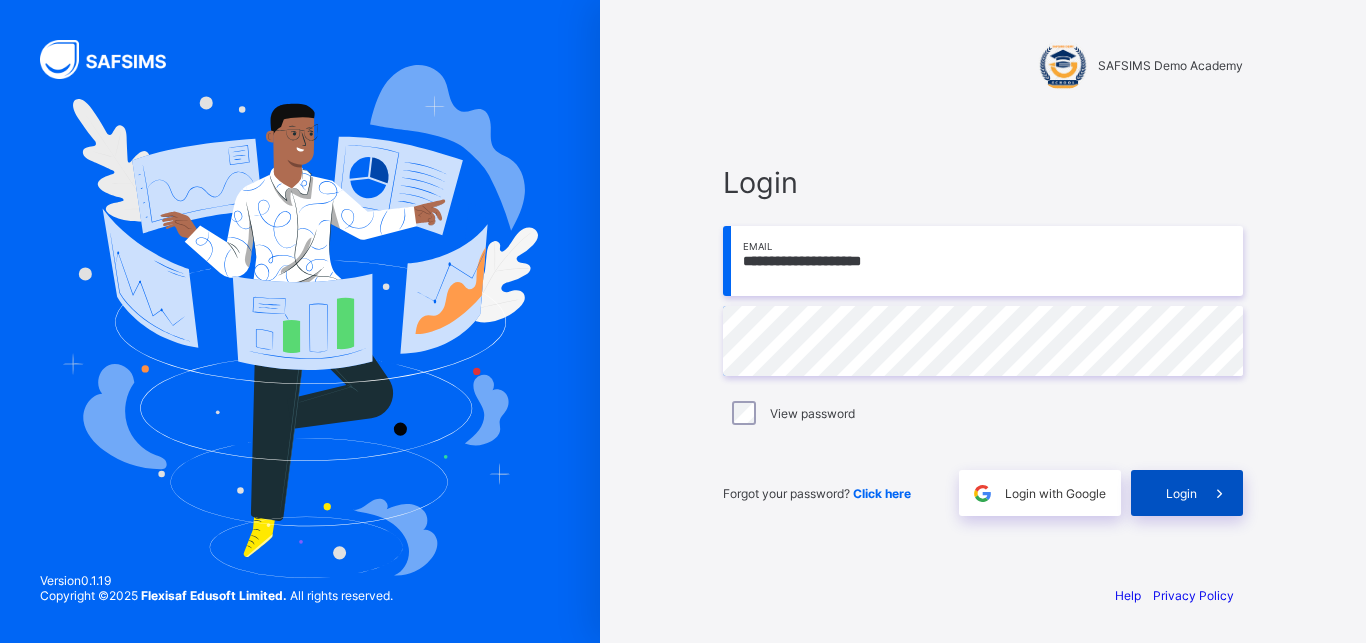click on "Login" at bounding box center [1181, 493] 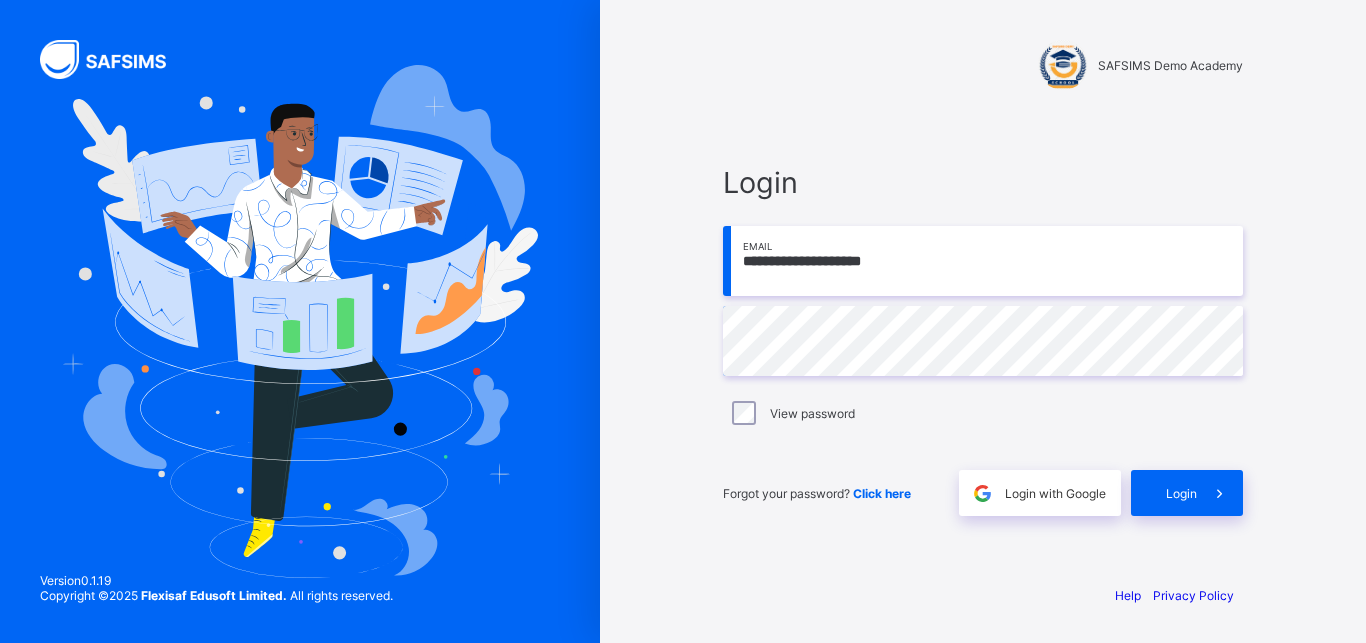 scroll, scrollTop: 0, scrollLeft: 0, axis: both 